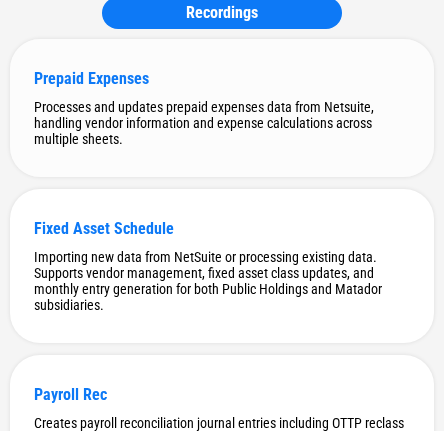 scroll, scrollTop: 0, scrollLeft: 0, axis: both 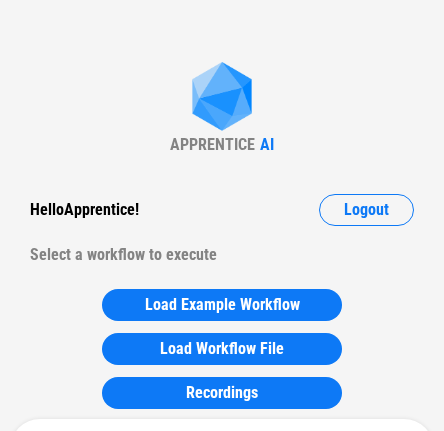 click on "APPRENTICE AI Hello  Apprentice ! Logout Select a workflow to execute Load Example Workflow Load Workflow File Recordings Prepaid Expenses Processes and updates prepaid expenses data from Netsuite, handling vendor information and expense calculations across multiple sheets. Fixed Asset Schedule Importing new data from NetSuite or processing existing data. Supports vendor management, fixed asset class updates, and monthly entry generation for both Public Holdings and Matador subsidiaries. Payroll Rec Creates payroll reconciliation journal entries including OTTP reclass and benefit journal entries based on bank and benefit data. SBC Rec Performs Share-Based Compensation (SBC) reconciliation for Public Holdings and OTTP entities, including preparation of source sheets, lookup of ADP data, and generation of the required journal entry (JE) sheet for the closing month. Accruals Schedule Hedging Leases adds new month rows to all sheets, and updates Lead sheet accordingly Digital Content Capitalization SBC Cap Table" at bounding box center (222, 6018) 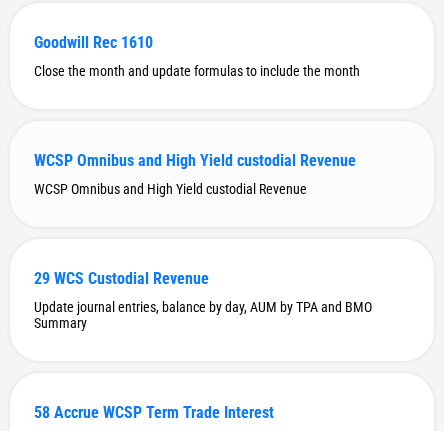 click on "WCSP Omnibus and High Yield custodial Revenue" at bounding box center (222, 160) 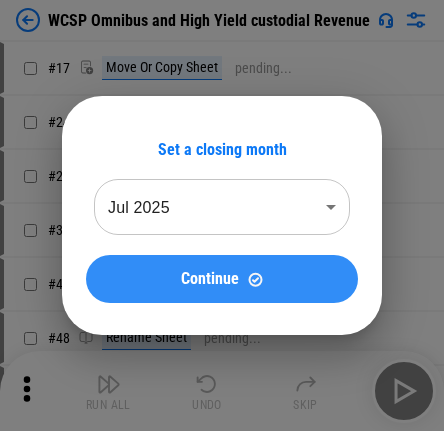 click on "Continue" at bounding box center [222, 279] 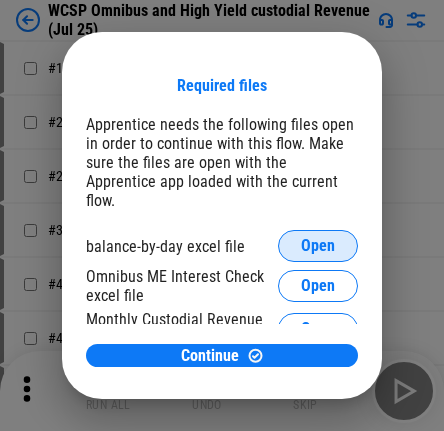 click on "Open" at bounding box center (318, 246) 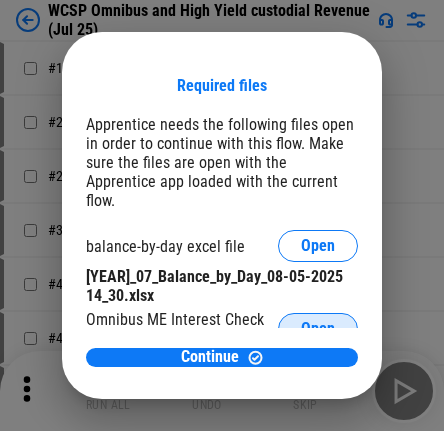 click on "Open" at bounding box center (318, 329) 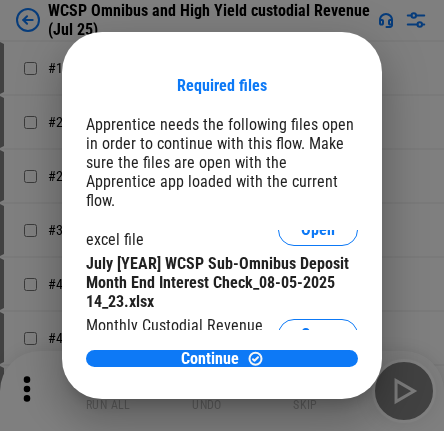 scroll, scrollTop: 101, scrollLeft: 0, axis: vertical 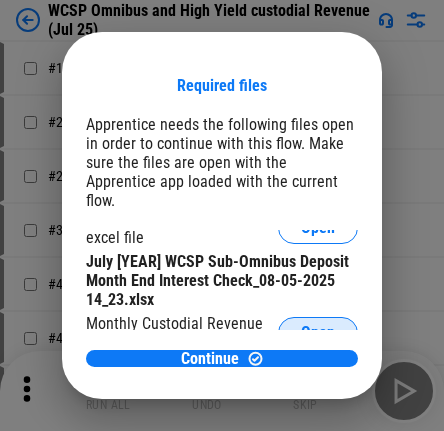 click on "Open" at bounding box center (318, 333) 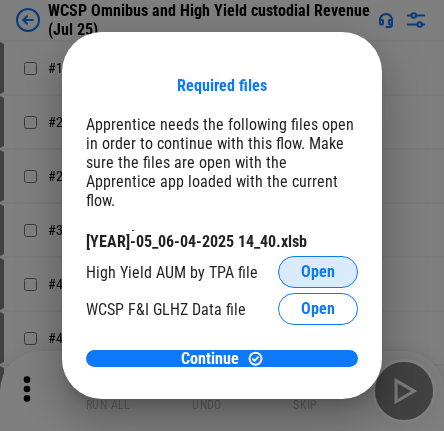 scroll, scrollTop: 256, scrollLeft: 0, axis: vertical 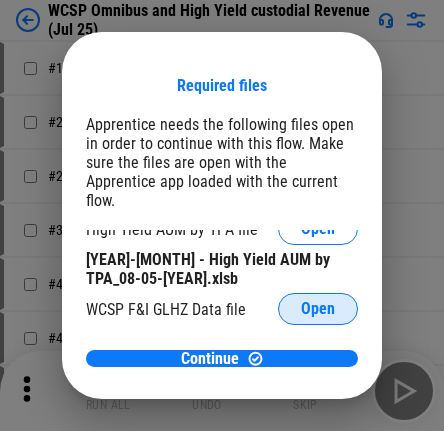 click on "Open" at bounding box center (318, 309) 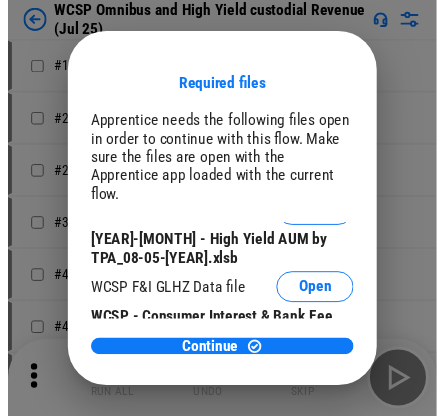 scroll, scrollTop: 344, scrollLeft: 0, axis: vertical 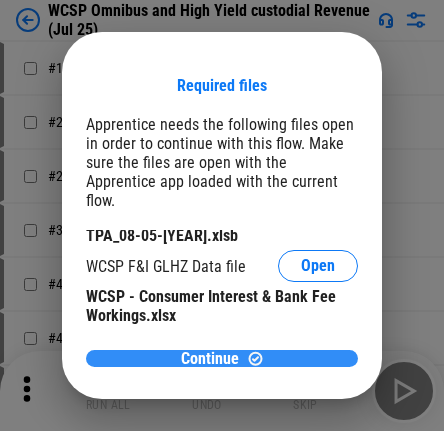 click at bounding box center [255, 358] 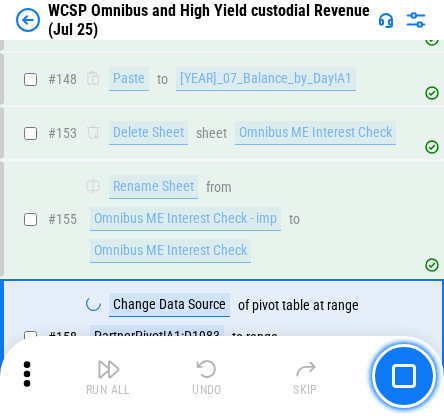 scroll, scrollTop: 2963, scrollLeft: 0, axis: vertical 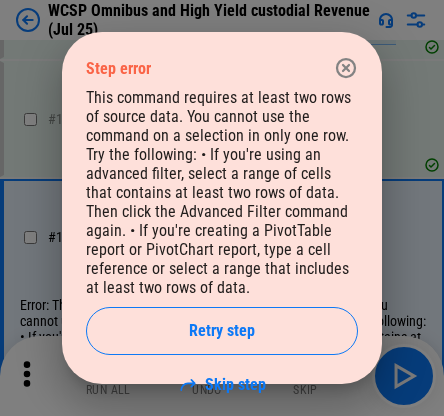 click 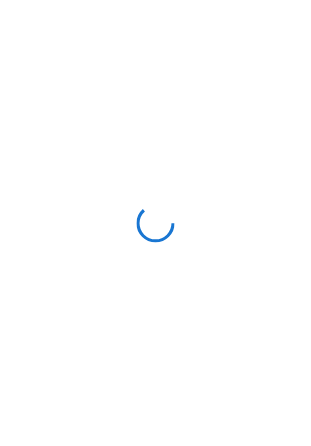 scroll, scrollTop: 0, scrollLeft: 0, axis: both 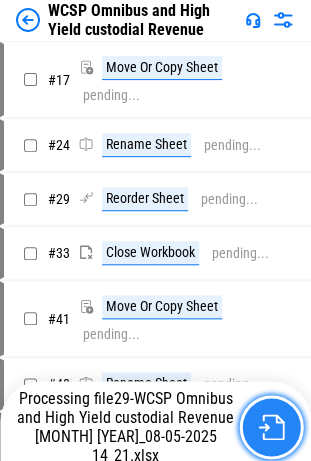 click at bounding box center (271, 427) 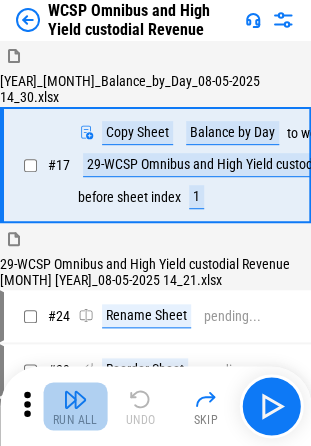 click on "Run All" at bounding box center [75, 406] 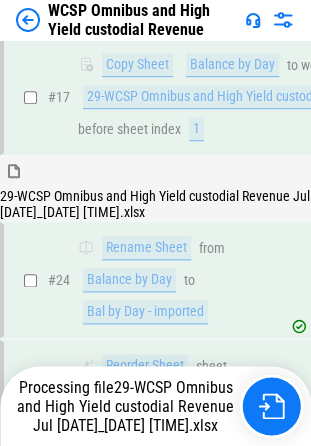 scroll, scrollTop: 308, scrollLeft: 0, axis: vertical 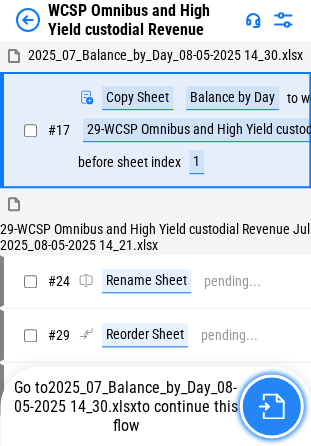 click at bounding box center (271, 406) 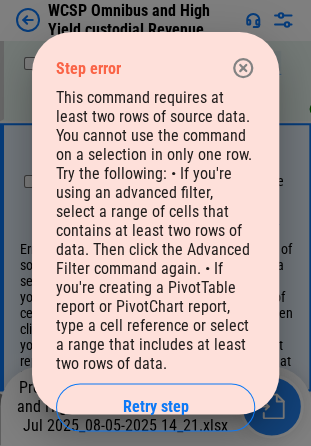 scroll, scrollTop: 3627, scrollLeft: 0, axis: vertical 